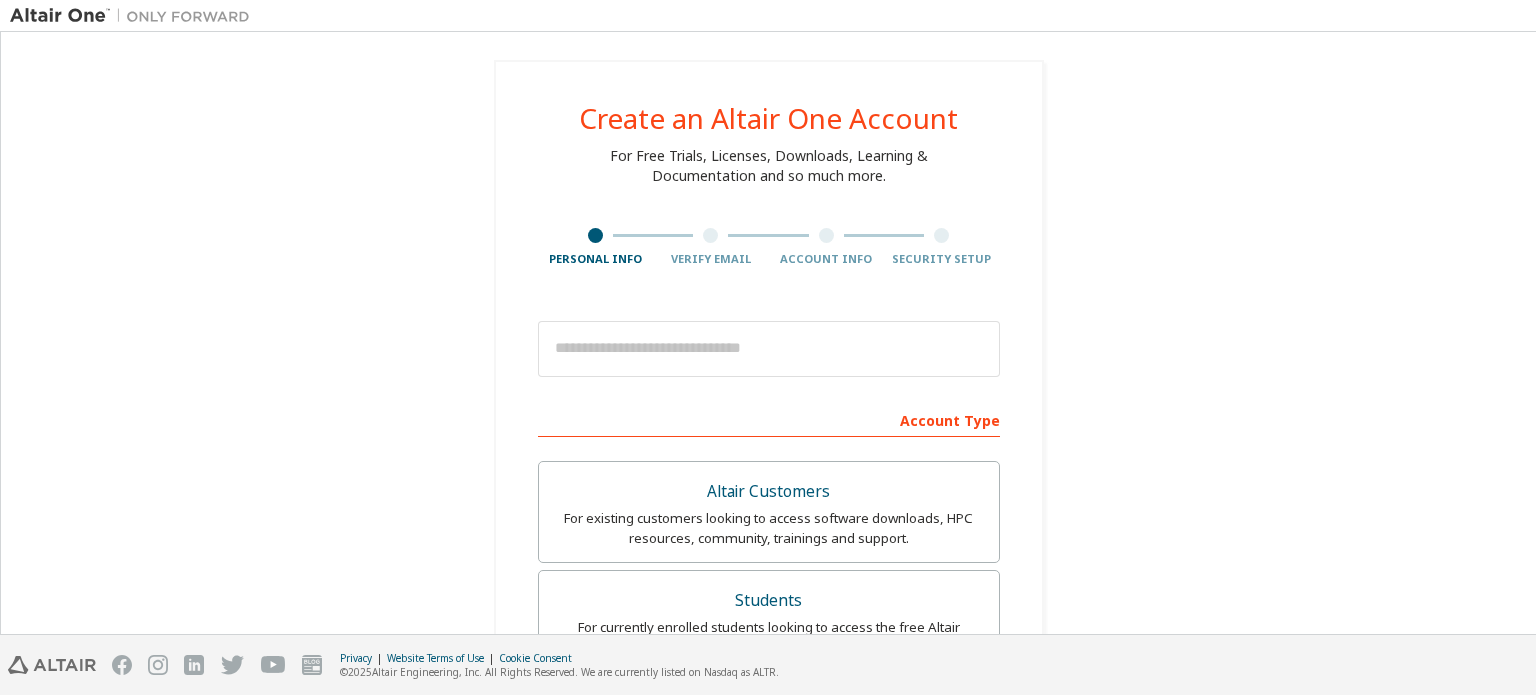 scroll, scrollTop: 0, scrollLeft: 0, axis: both 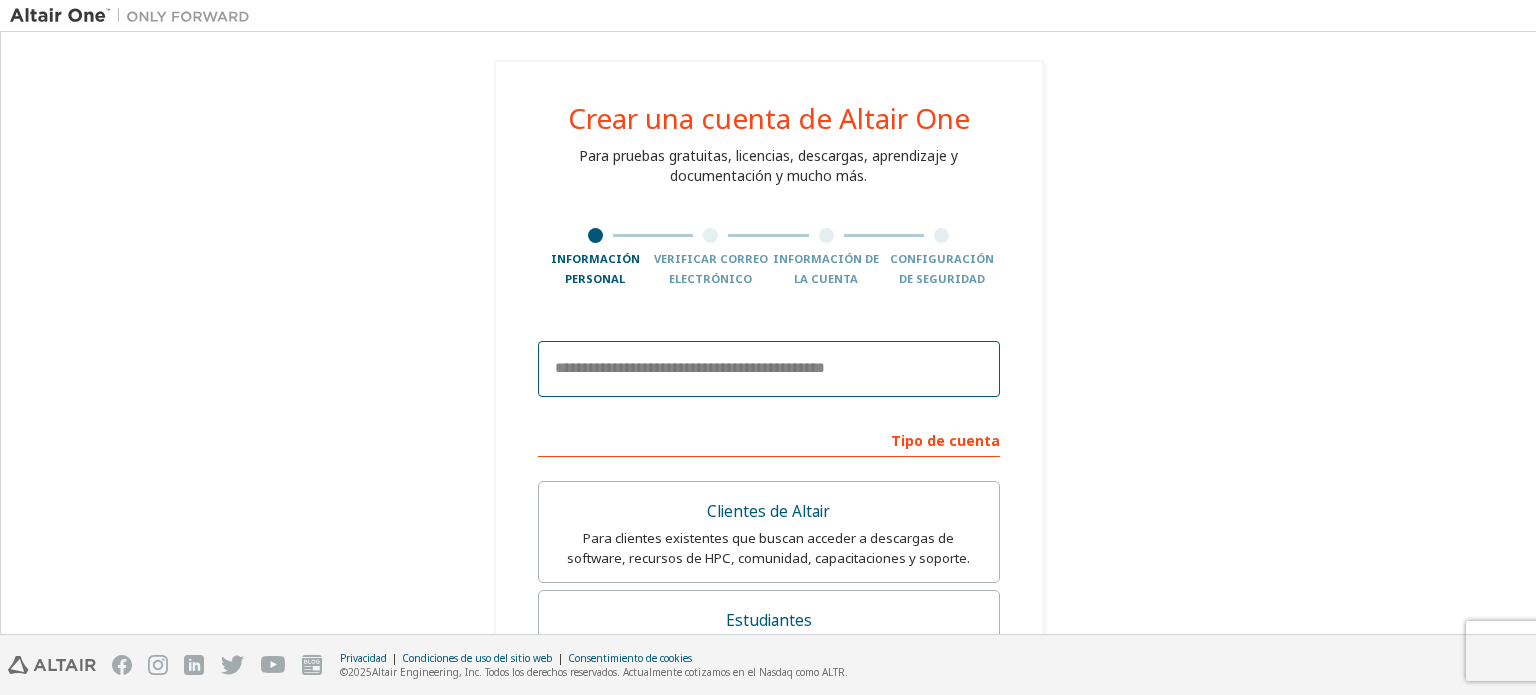 click at bounding box center (769, 369) 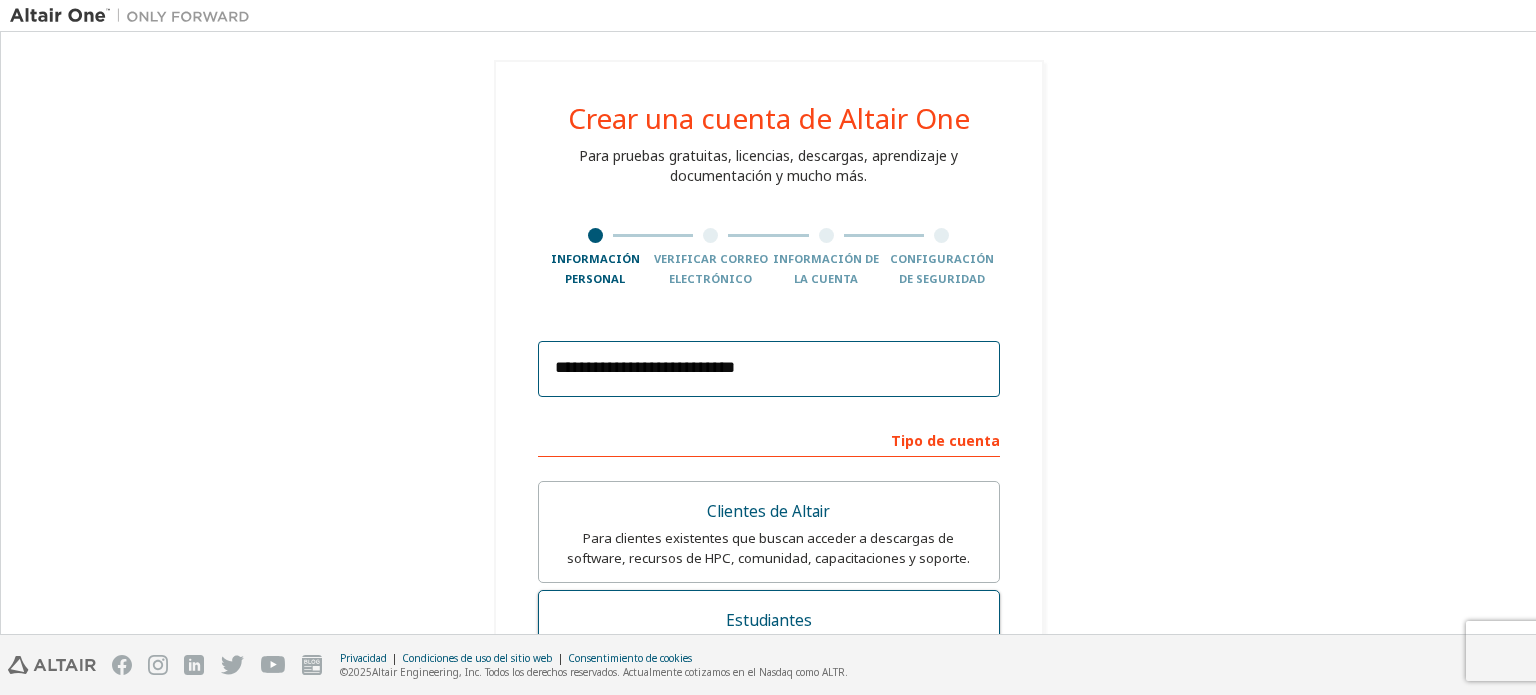 type on "**********" 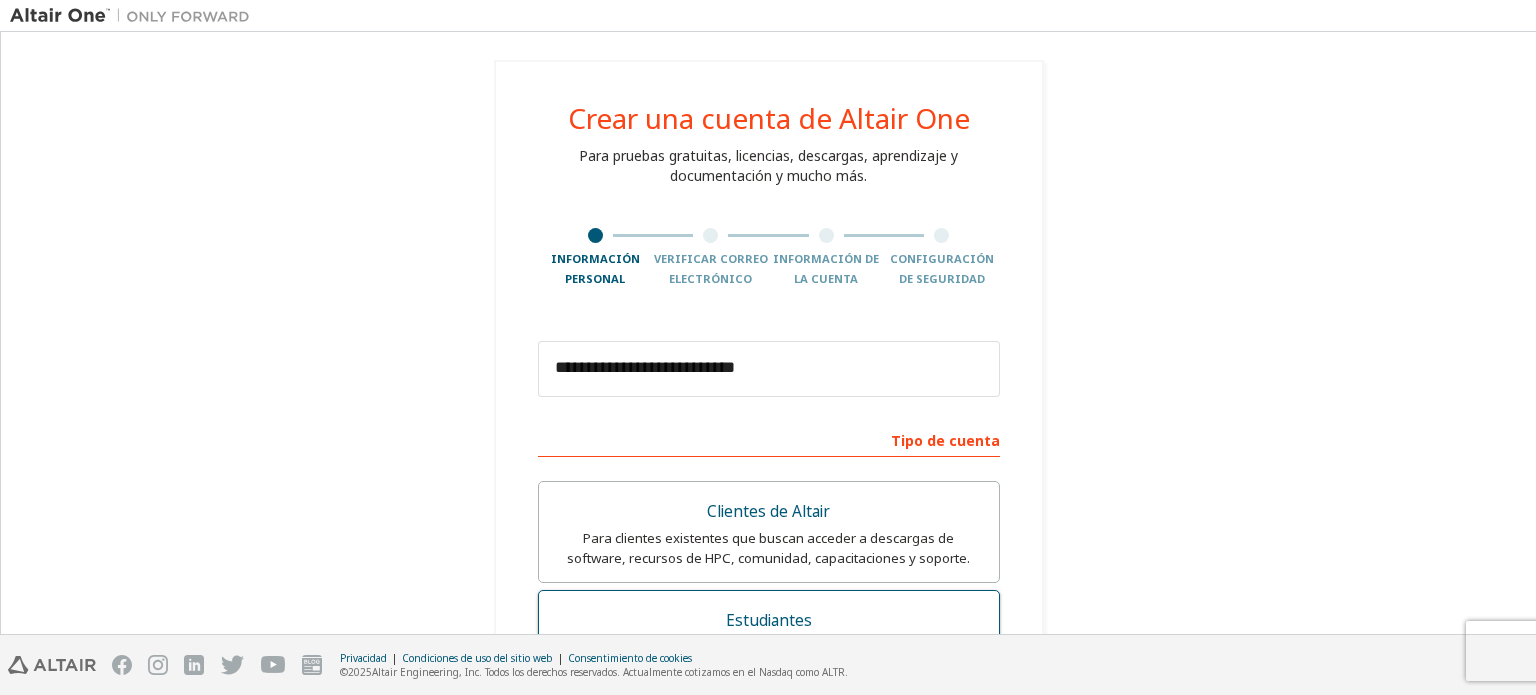 click on "Estudiantes" at bounding box center [769, 621] 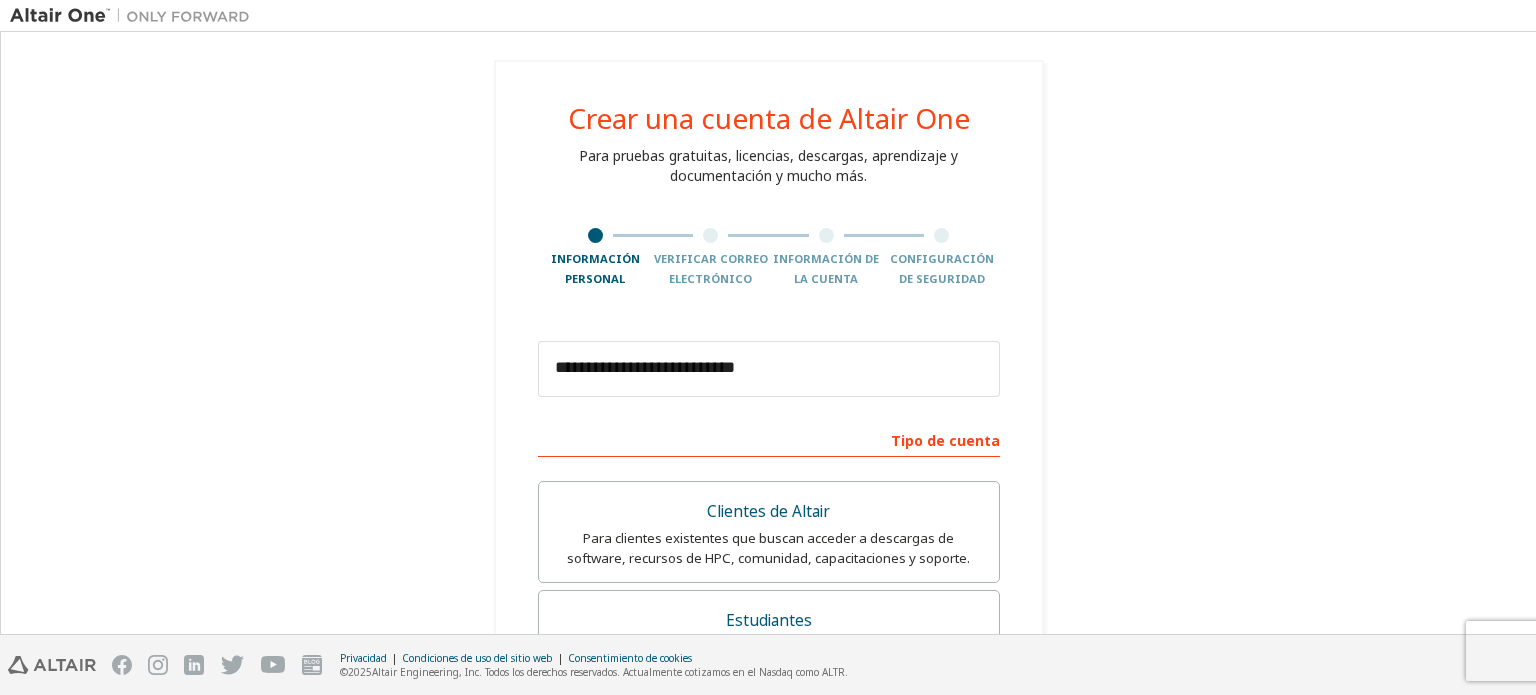scroll, scrollTop: 527, scrollLeft: 0, axis: vertical 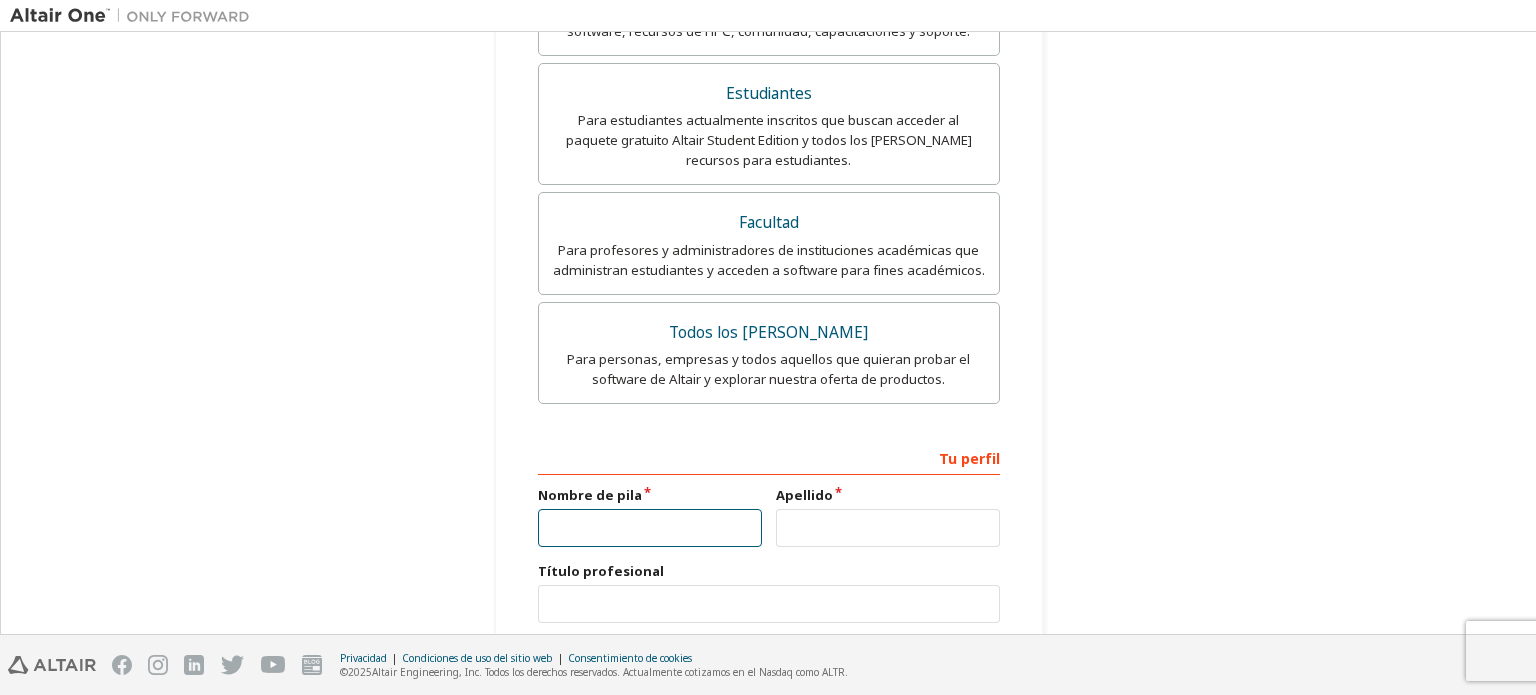 click at bounding box center [650, 528] 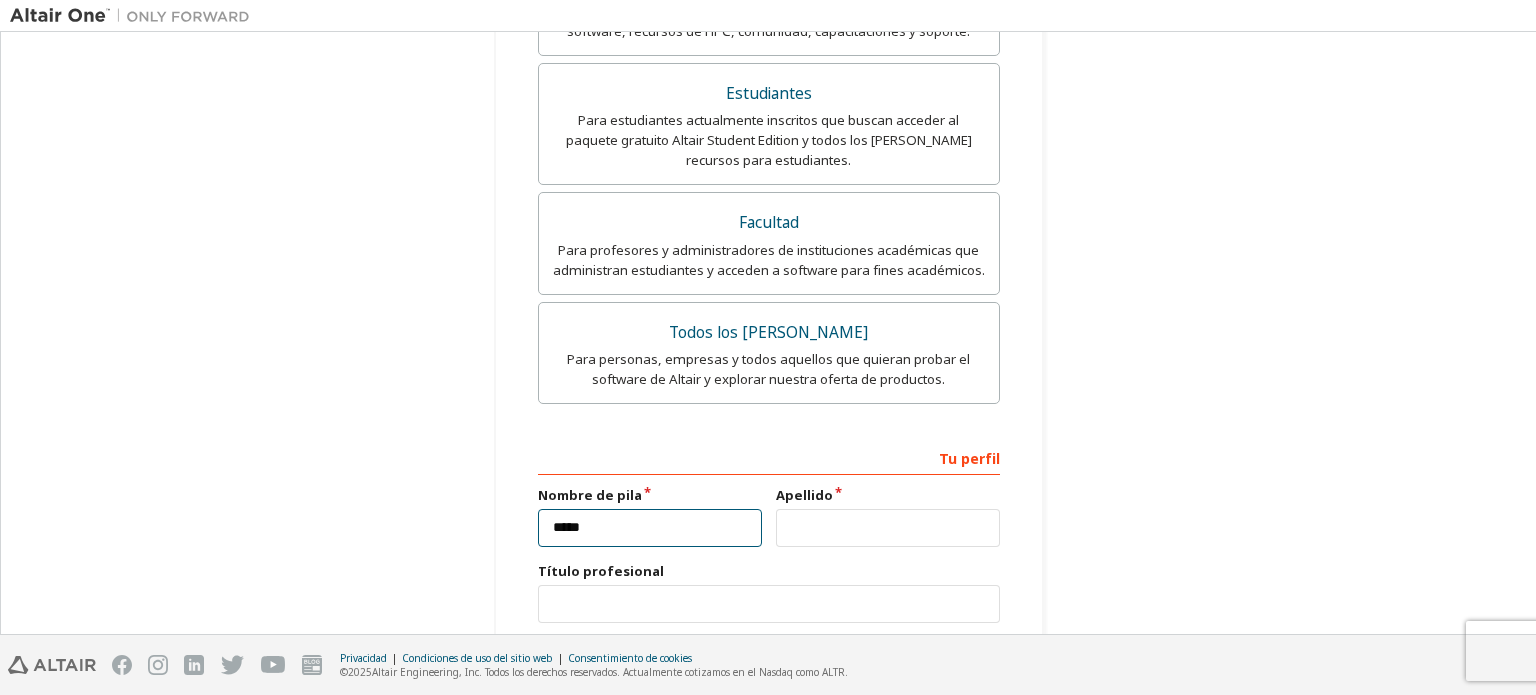 type on "*****" 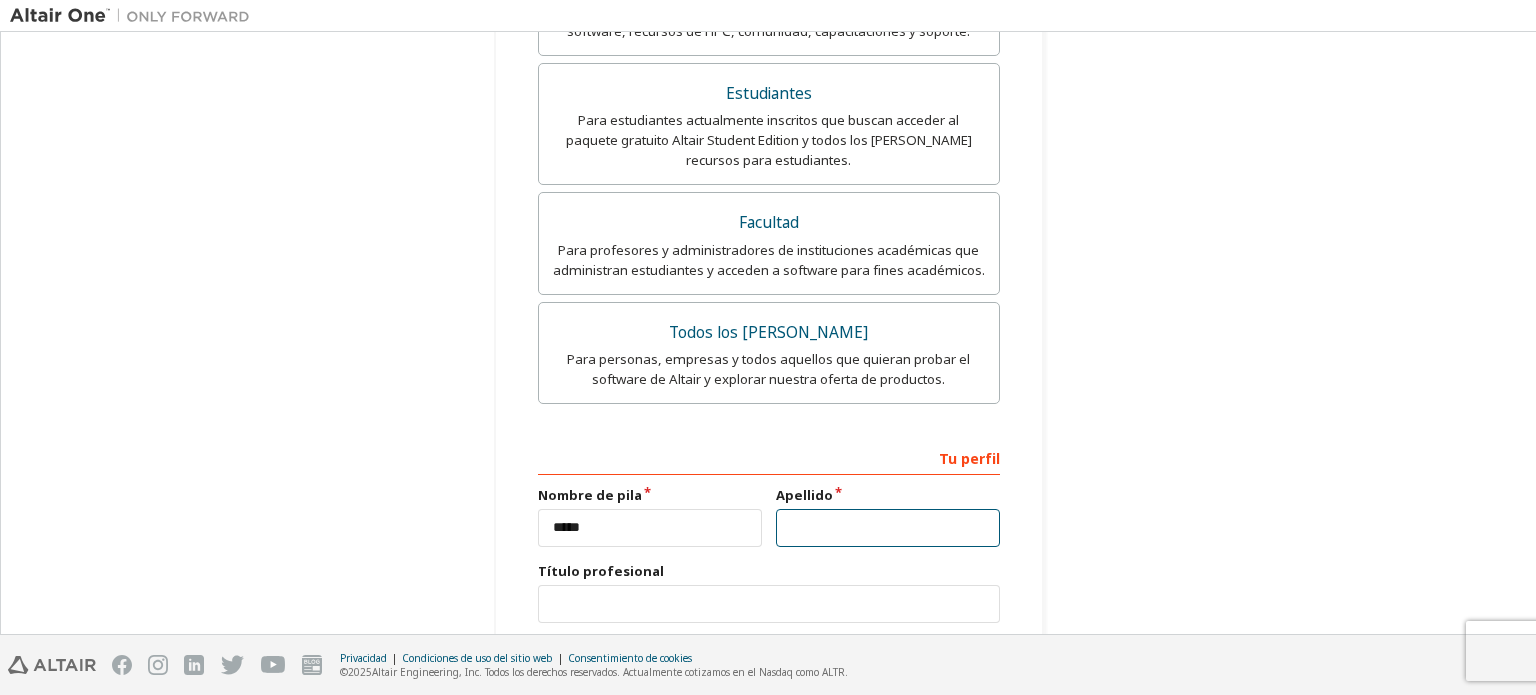 click at bounding box center [888, 528] 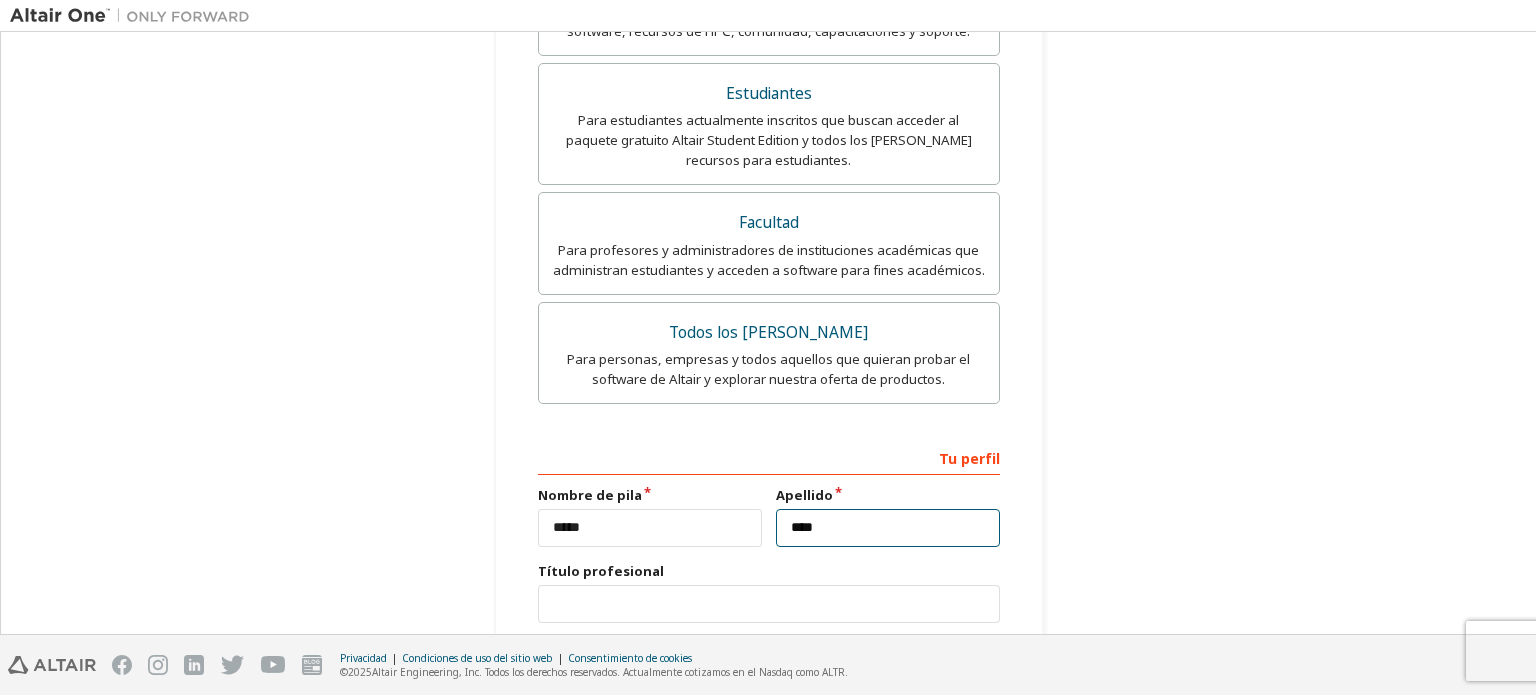 scroll, scrollTop: 687, scrollLeft: 0, axis: vertical 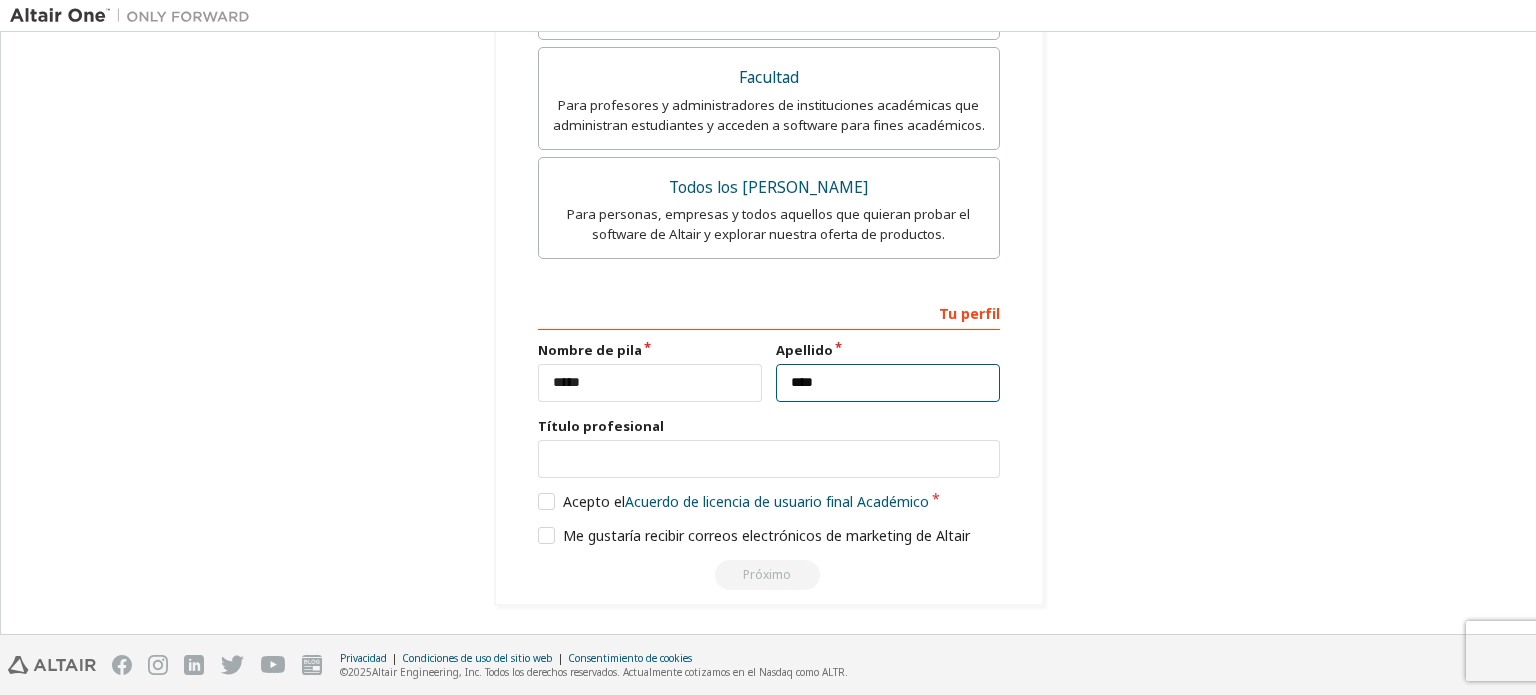 type on "****" 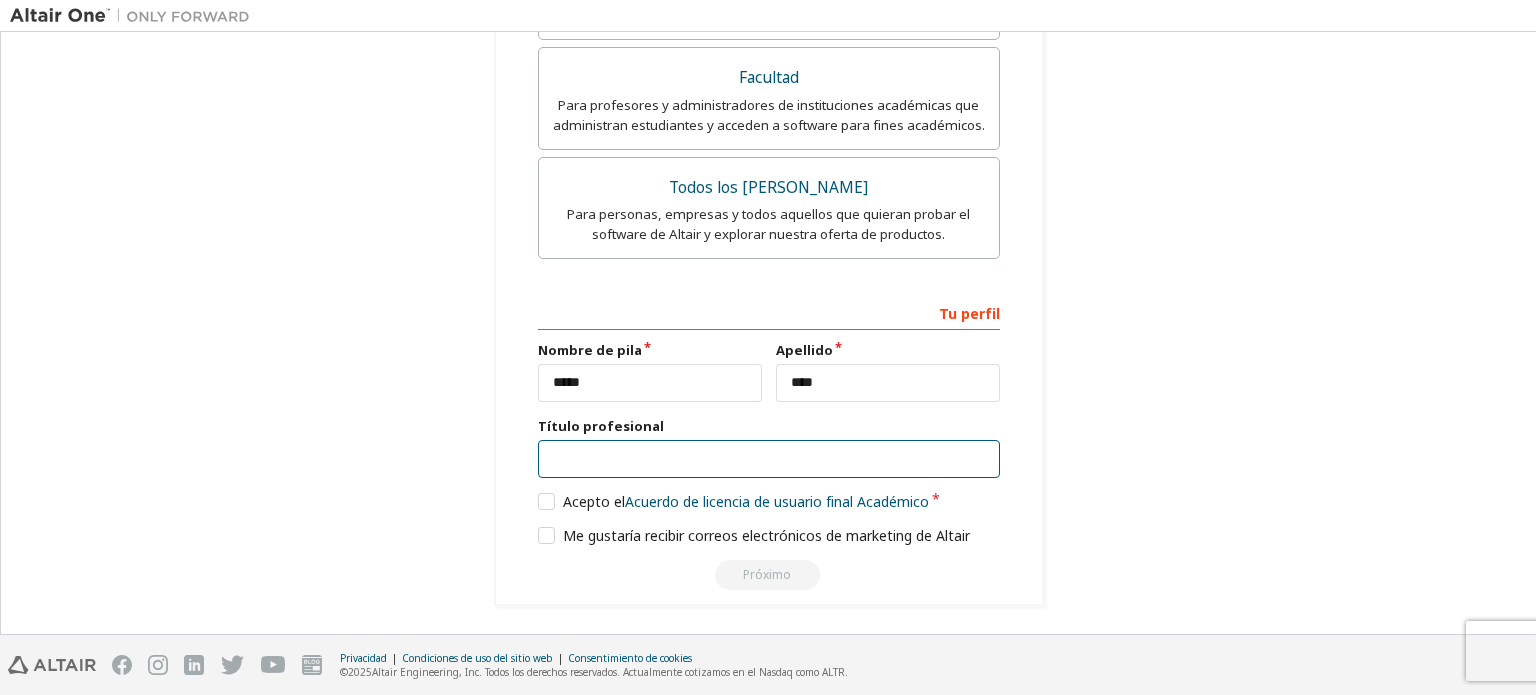 click at bounding box center [769, 459] 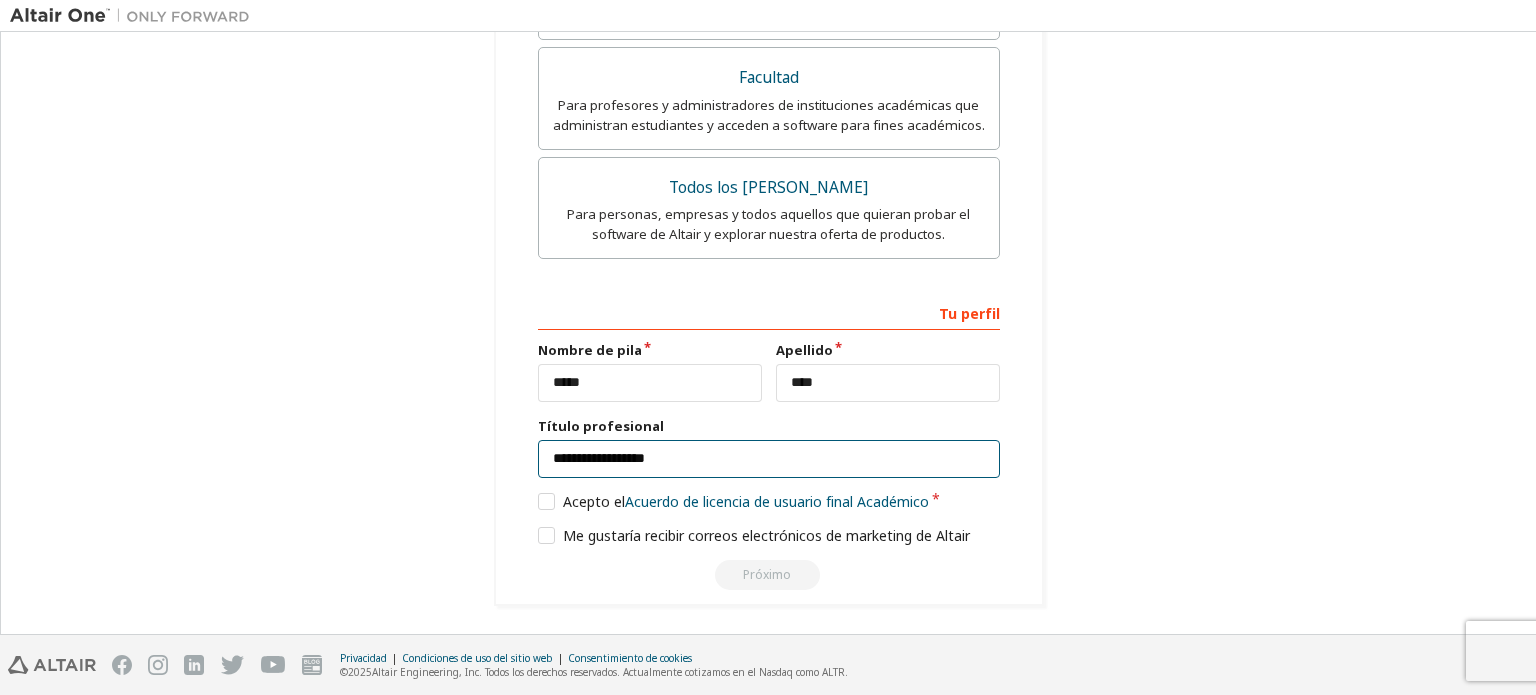 type on "**********" 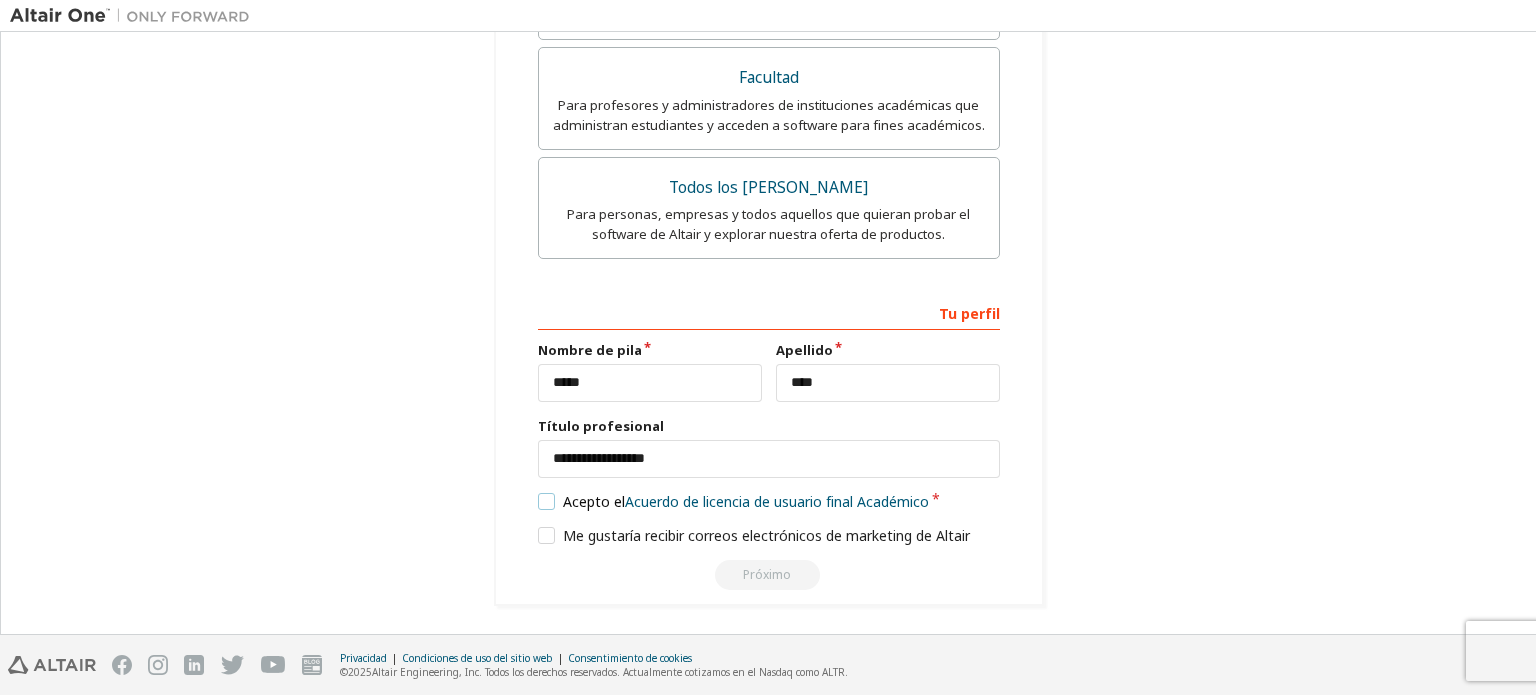 click on "Acepto el  Acuerdo de licencia de usuario final   Académico" at bounding box center (734, 501) 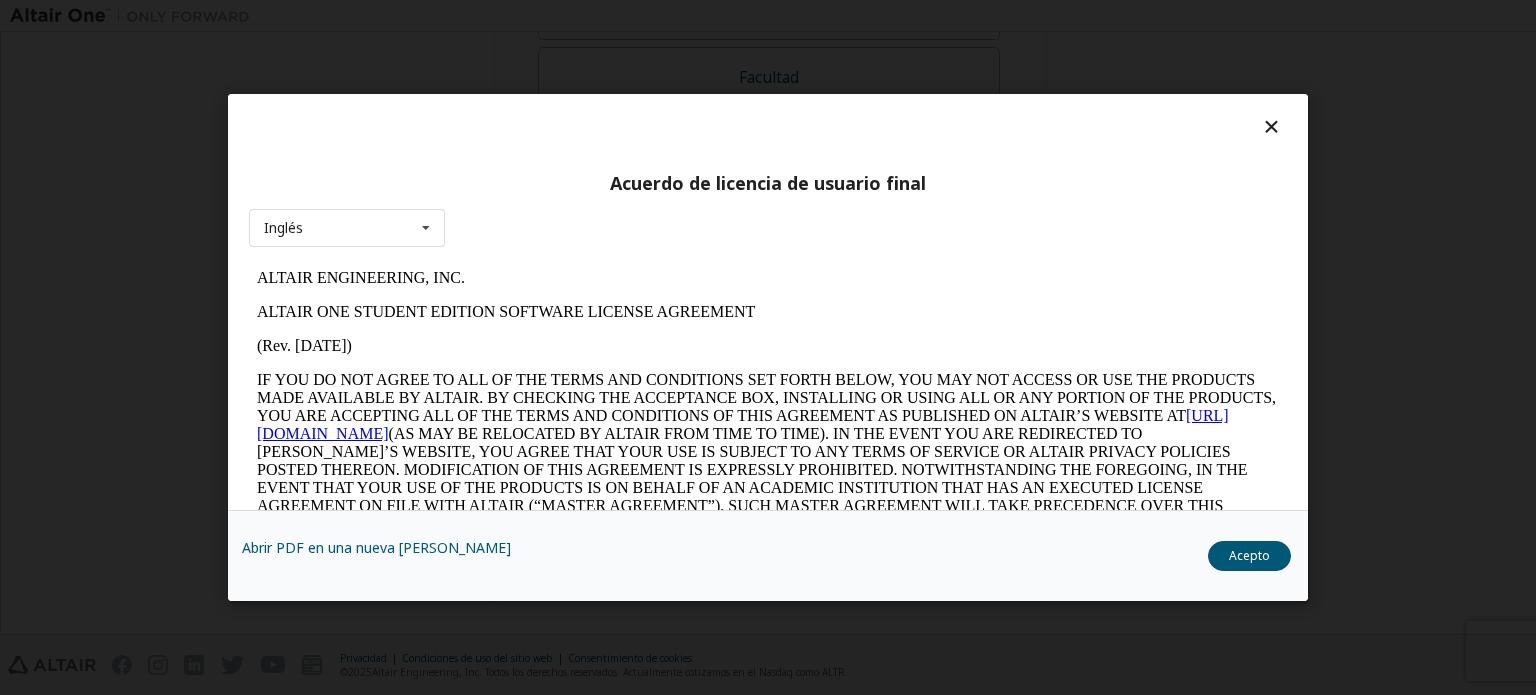 scroll, scrollTop: 0, scrollLeft: 0, axis: both 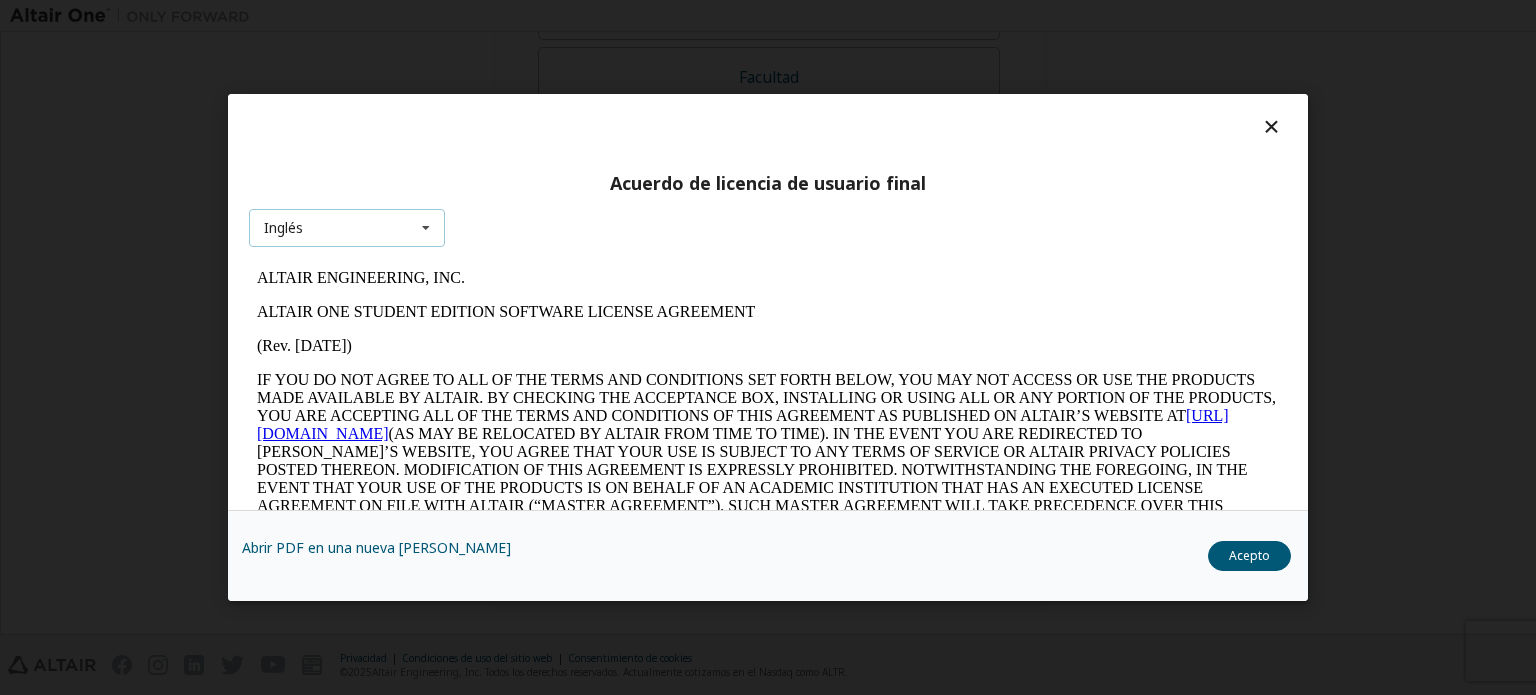 click on "Inglés Inglés" at bounding box center [347, 228] 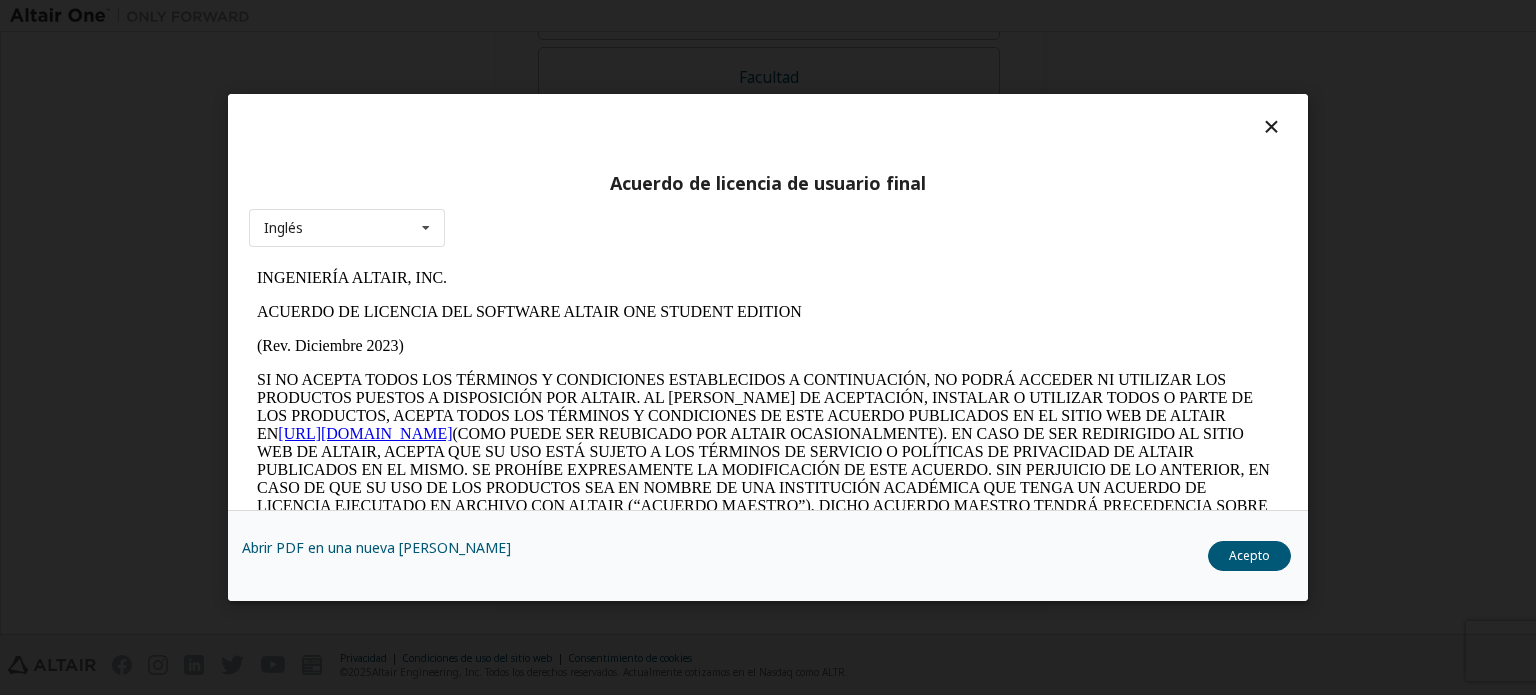 click on "INGENIERÍA ALTAIR, INC." at bounding box center [768, 278] 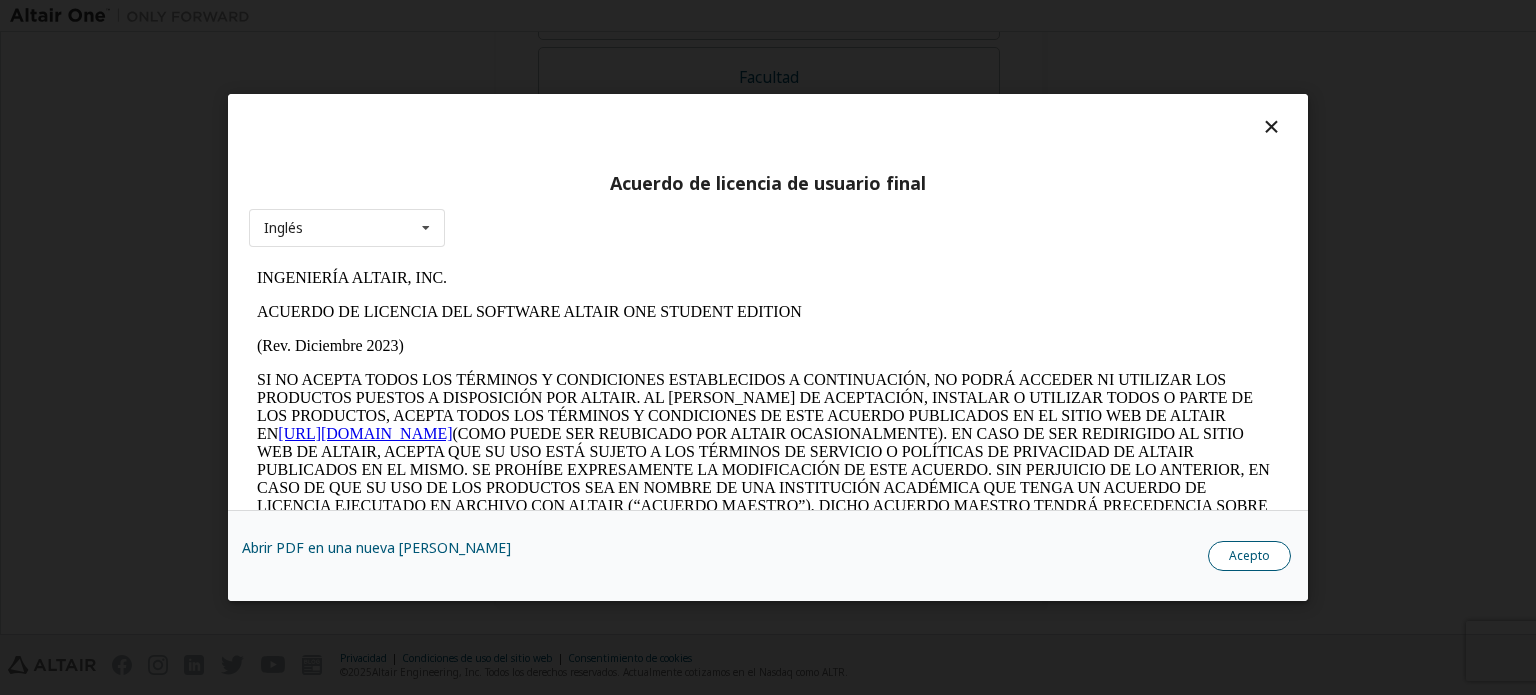 click on "Acepto" at bounding box center (1249, 555) 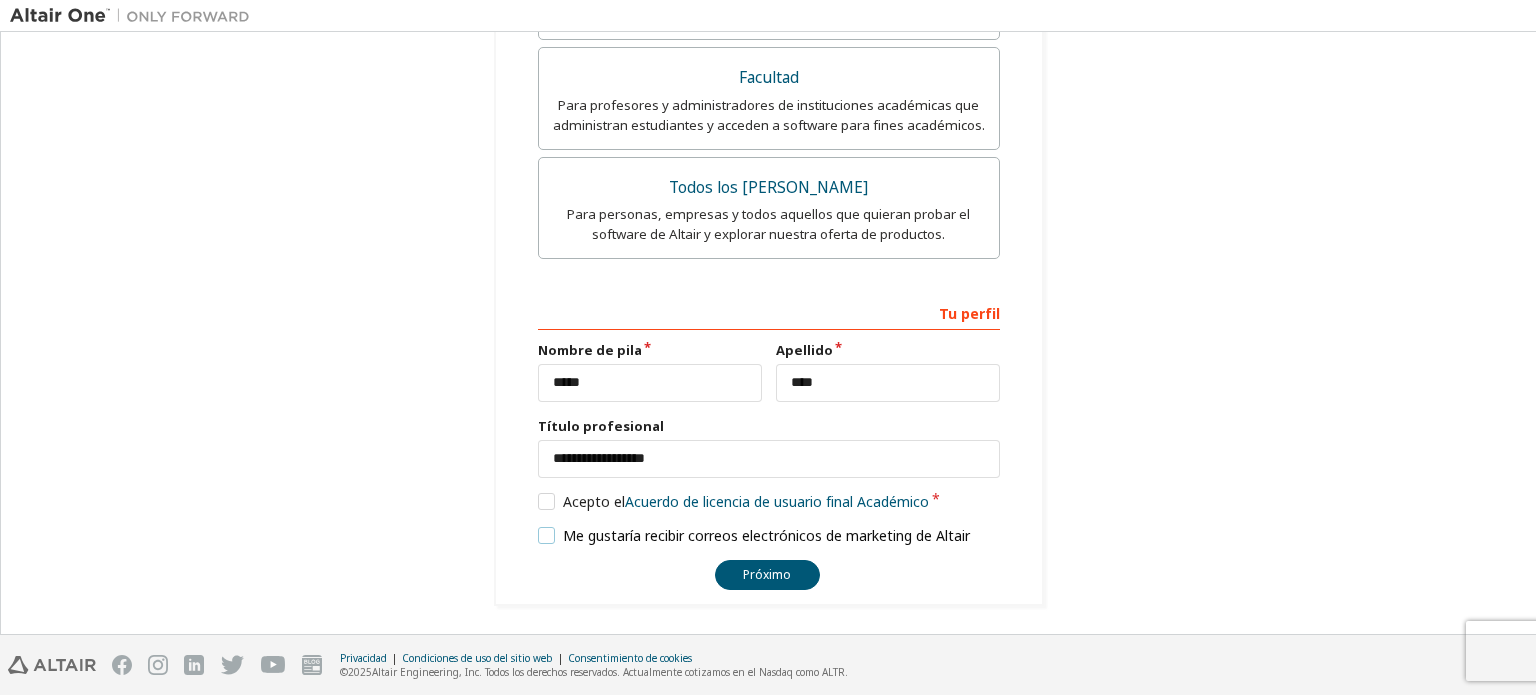 click on "Me gustaría recibir correos electrónicos de marketing de Altair" at bounding box center [754, 535] 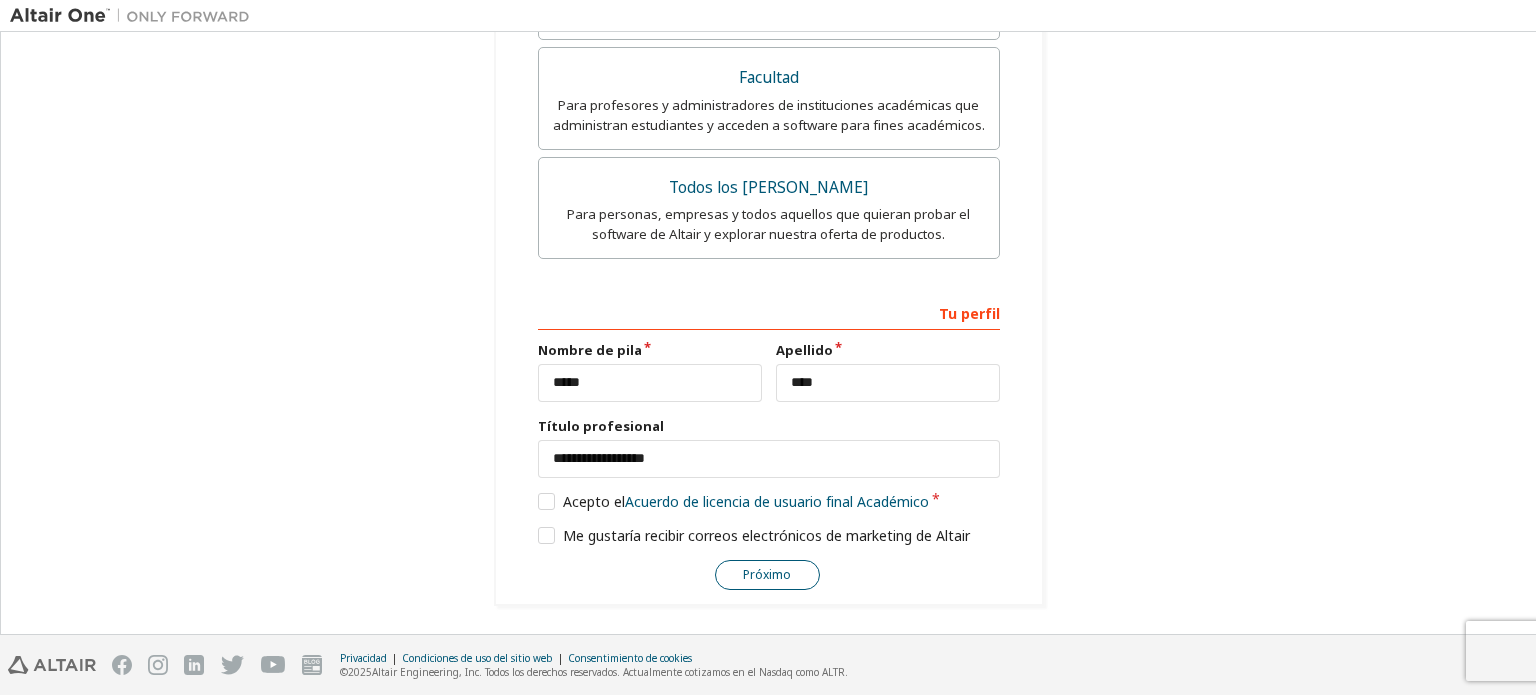 click on "Próximo" at bounding box center [767, 574] 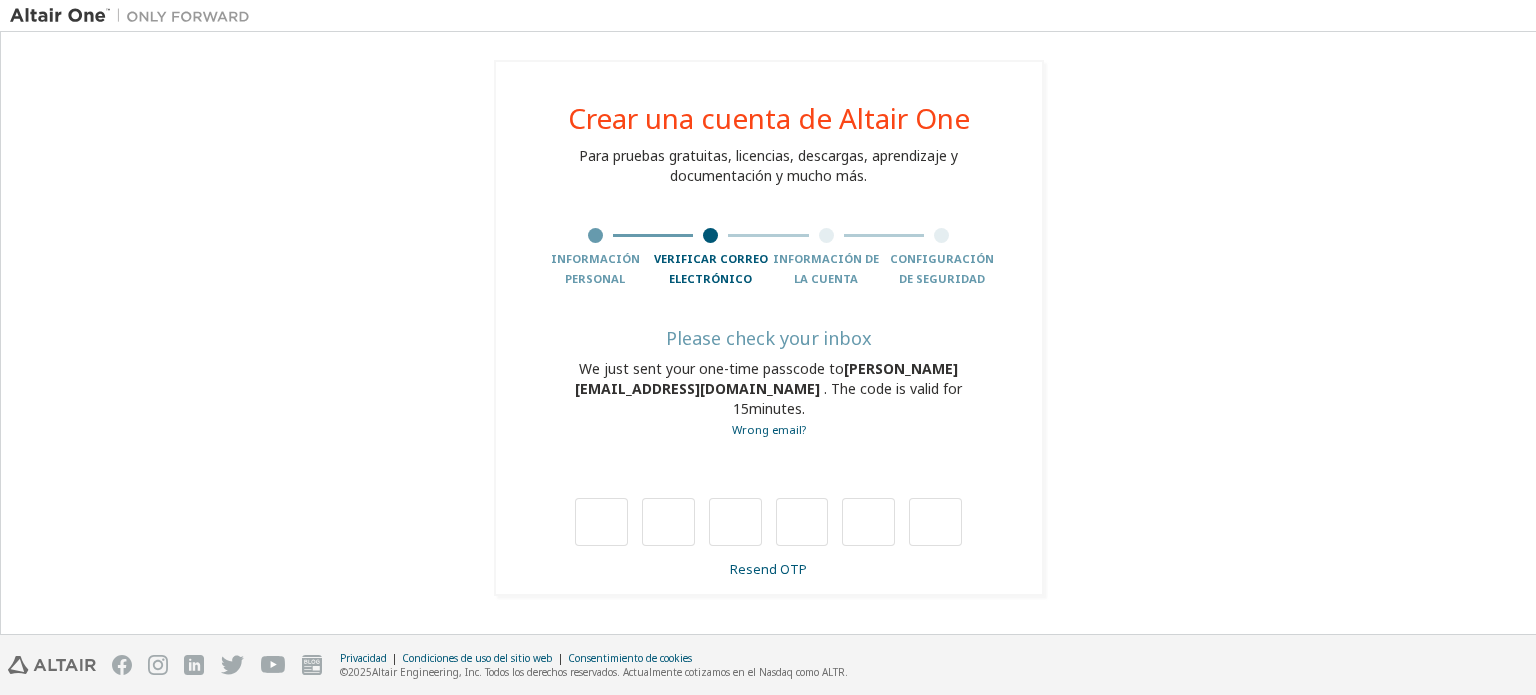 scroll, scrollTop: 0, scrollLeft: 0, axis: both 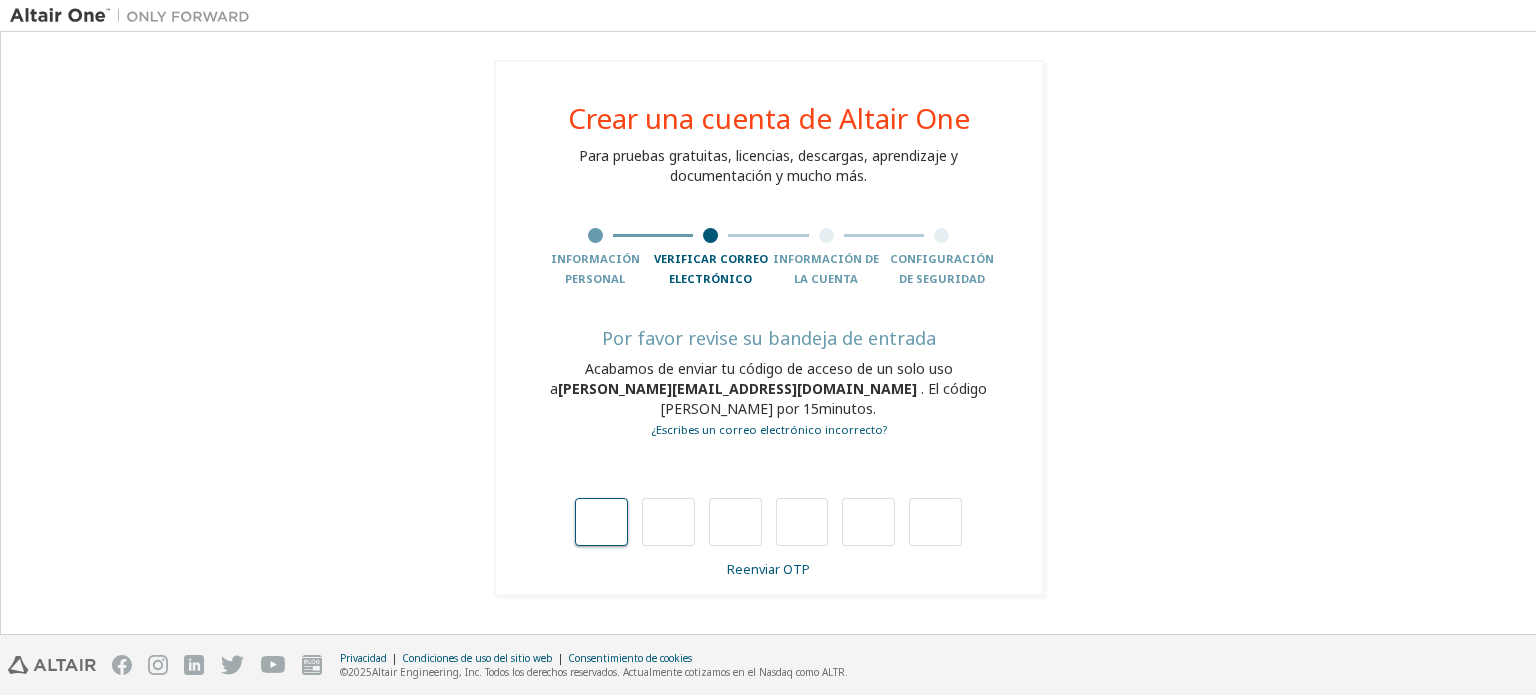 type on "*" 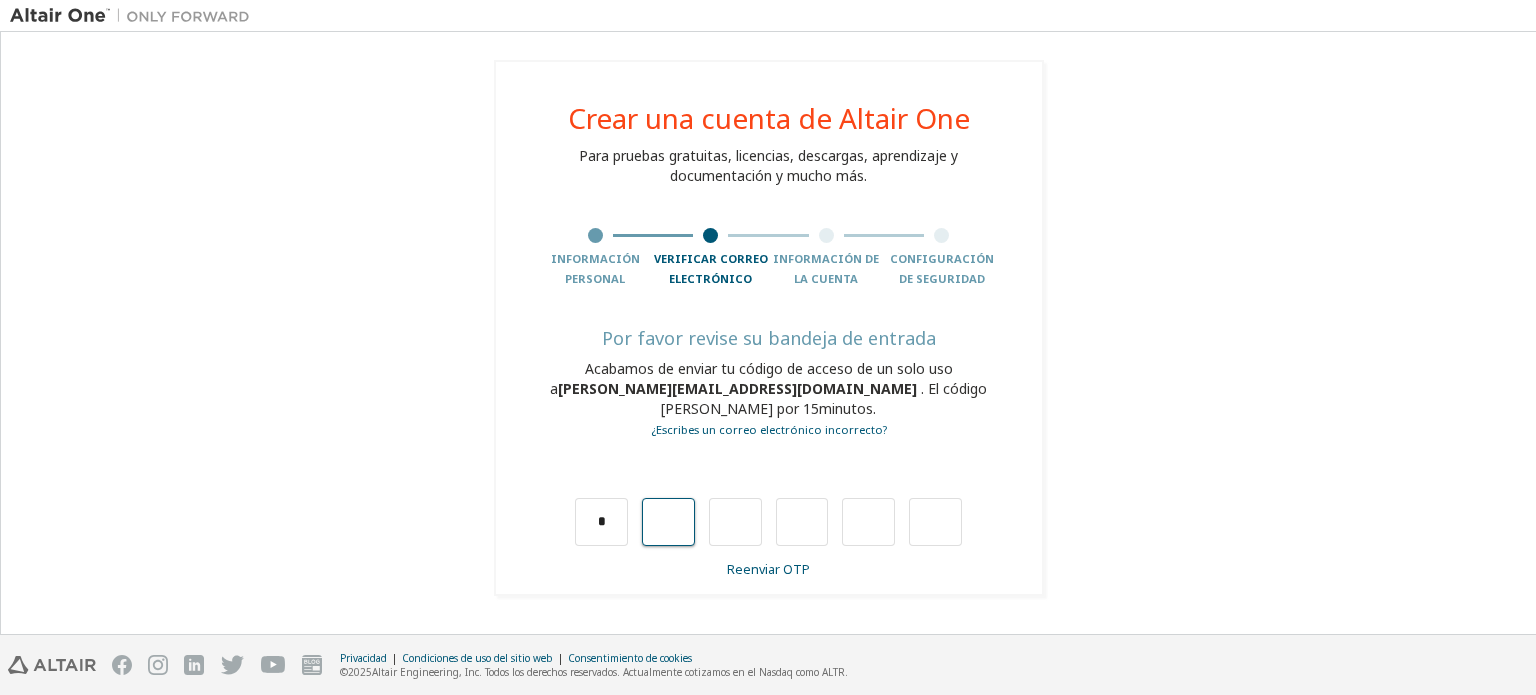 type on "*" 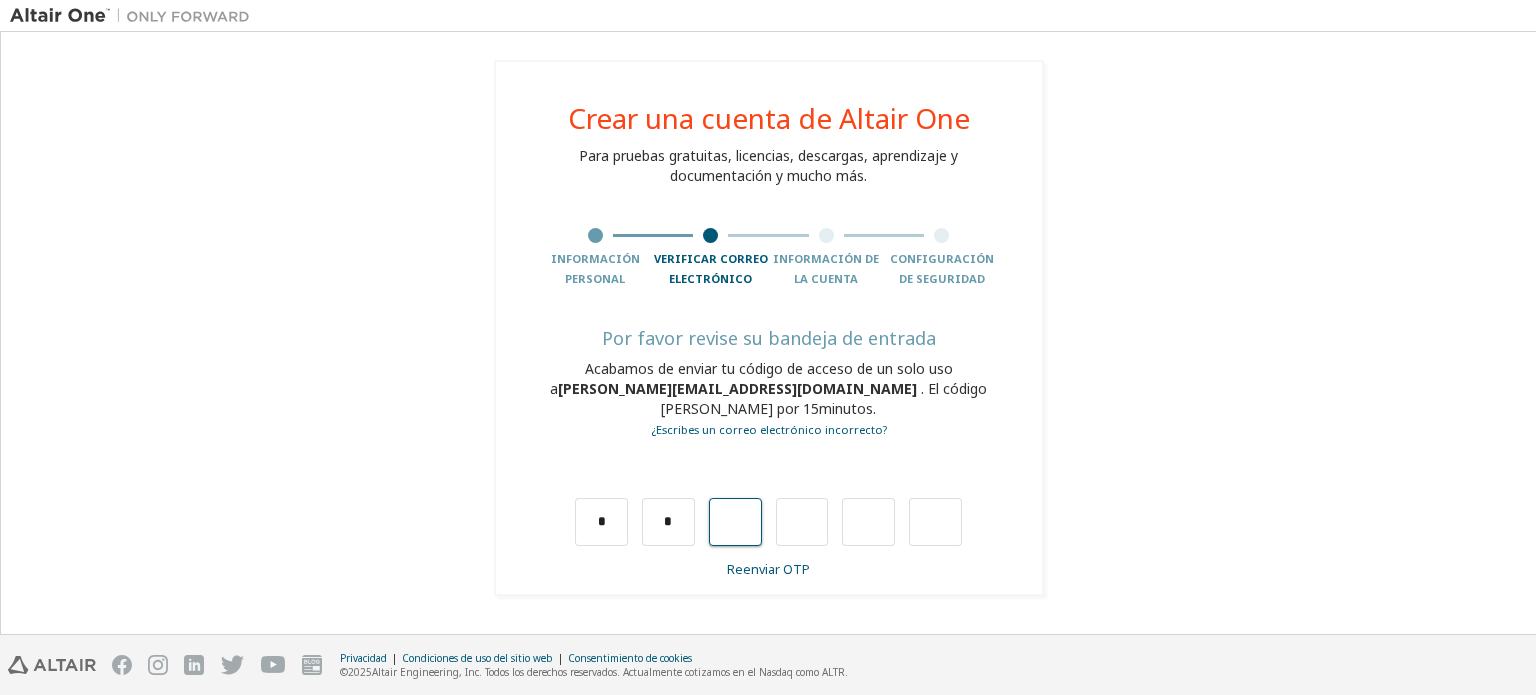 type on "*" 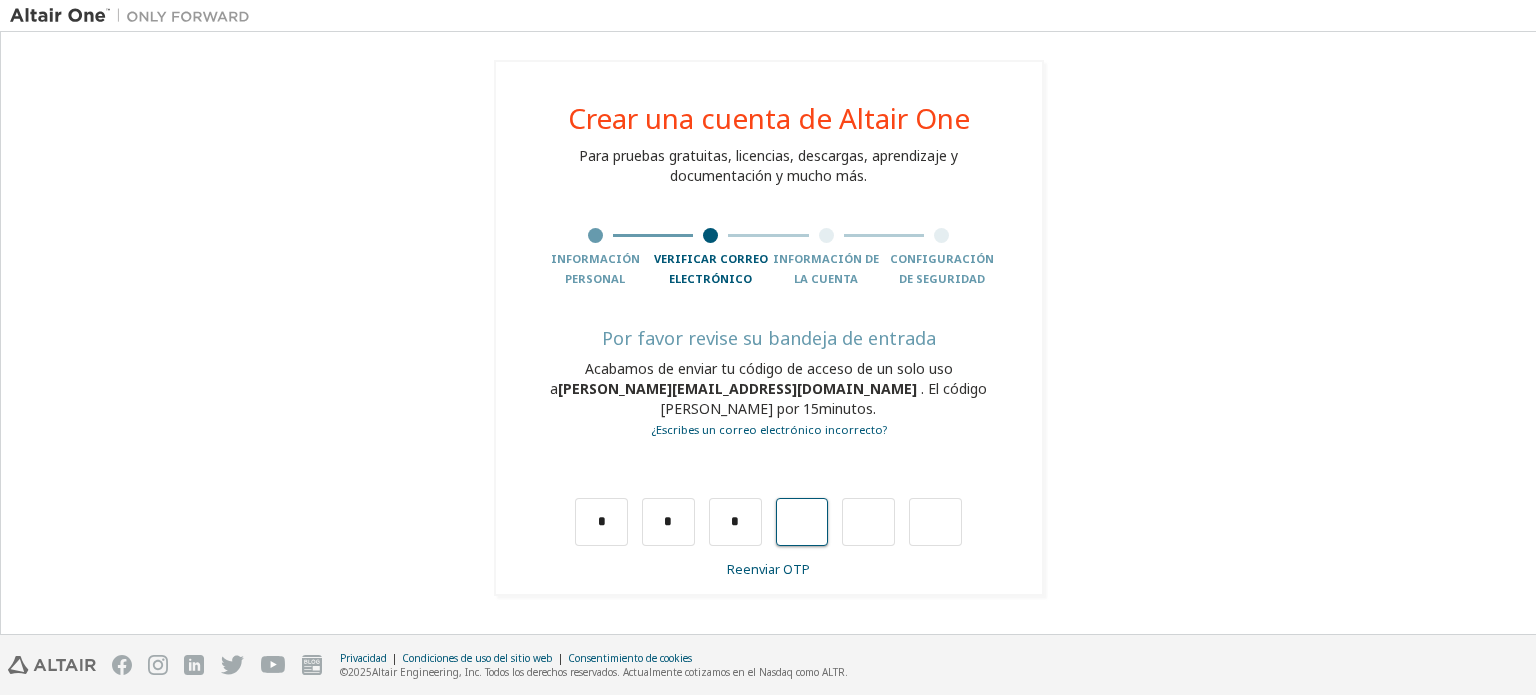 type on "*" 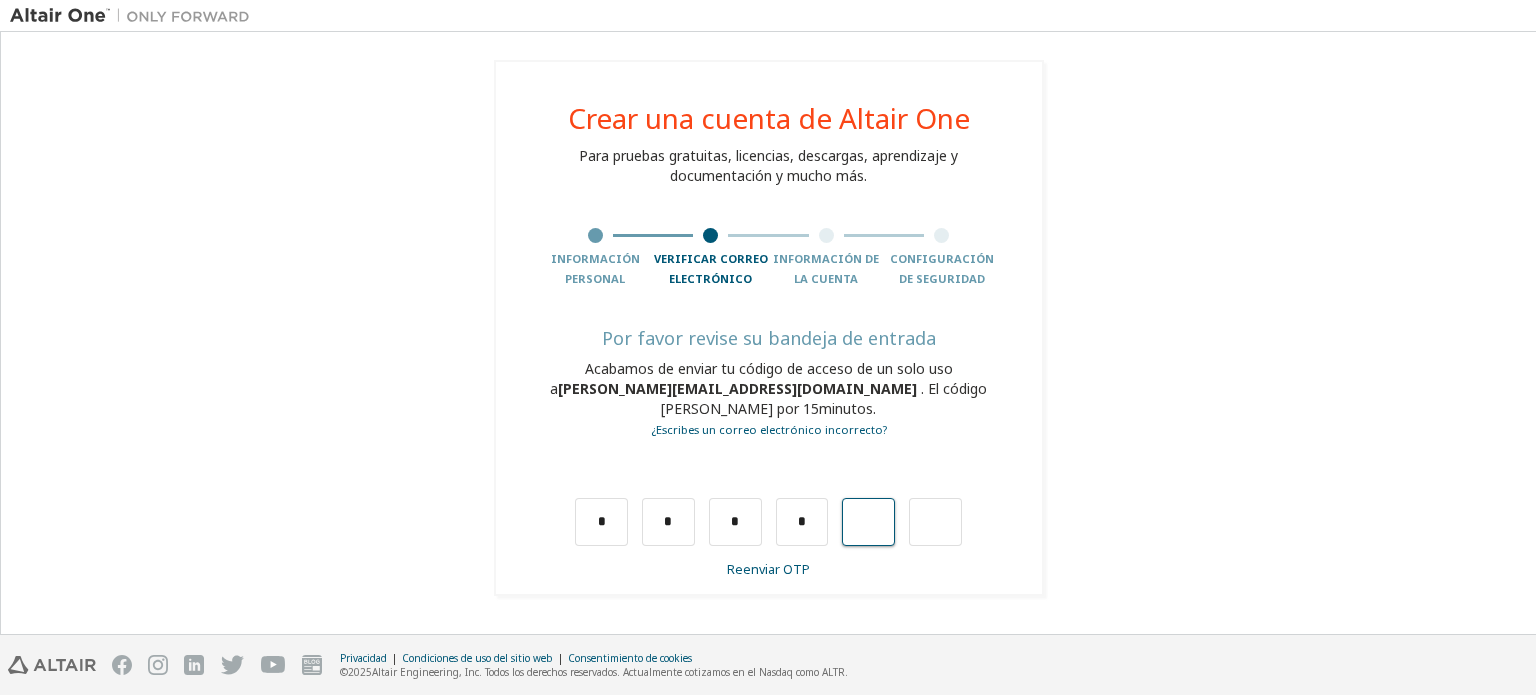 type on "*" 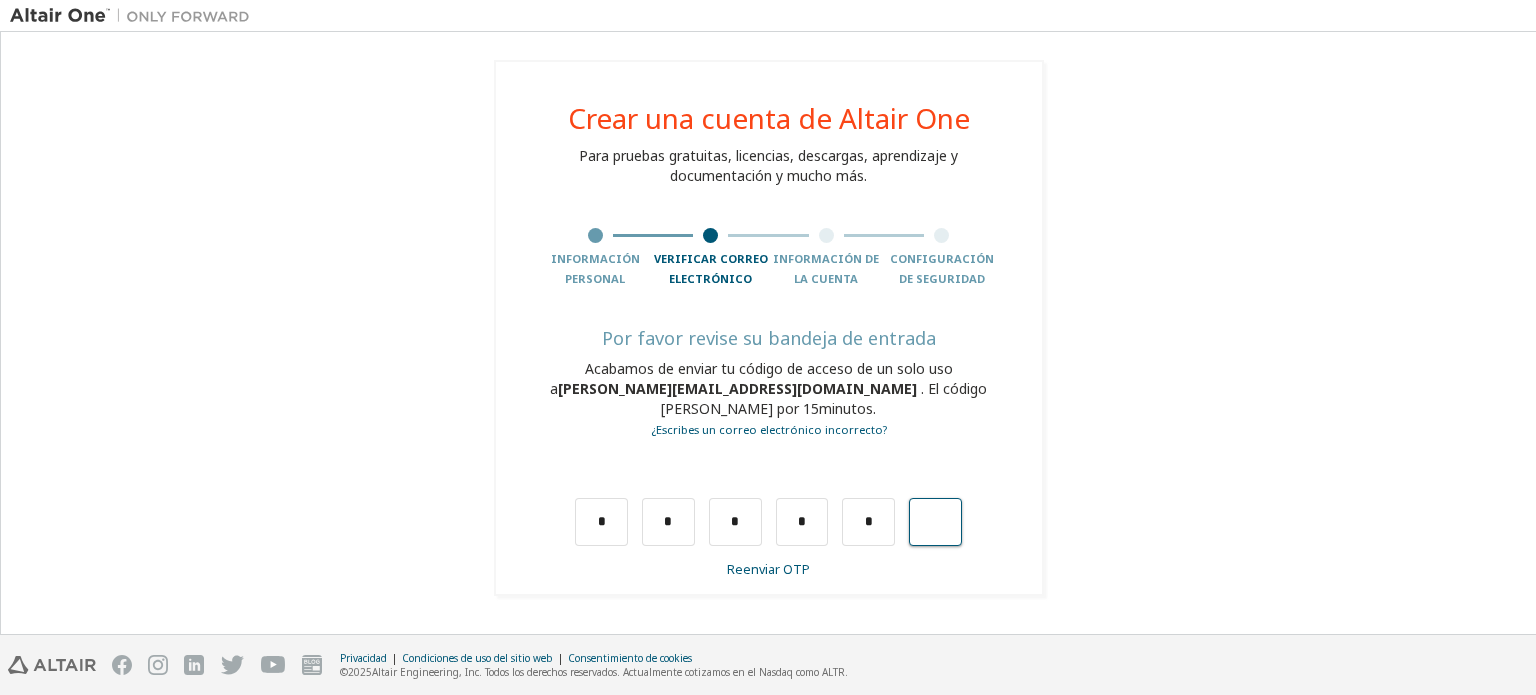type on "*" 